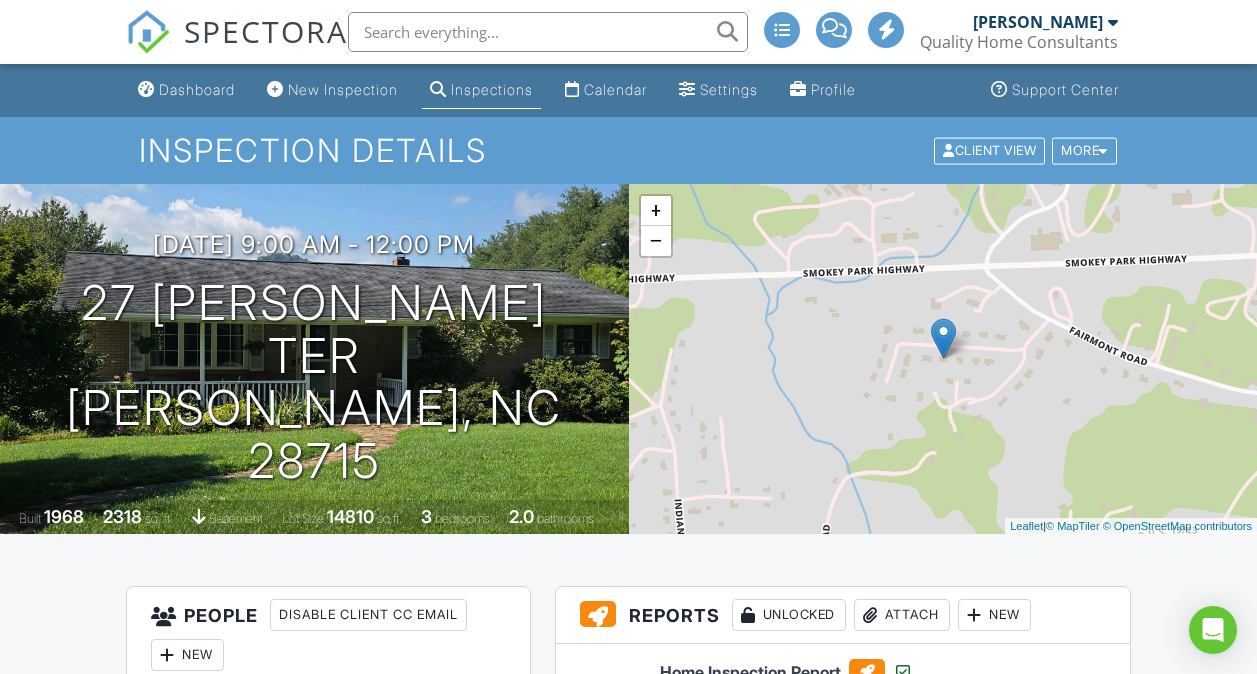 scroll, scrollTop: 591, scrollLeft: 0, axis: vertical 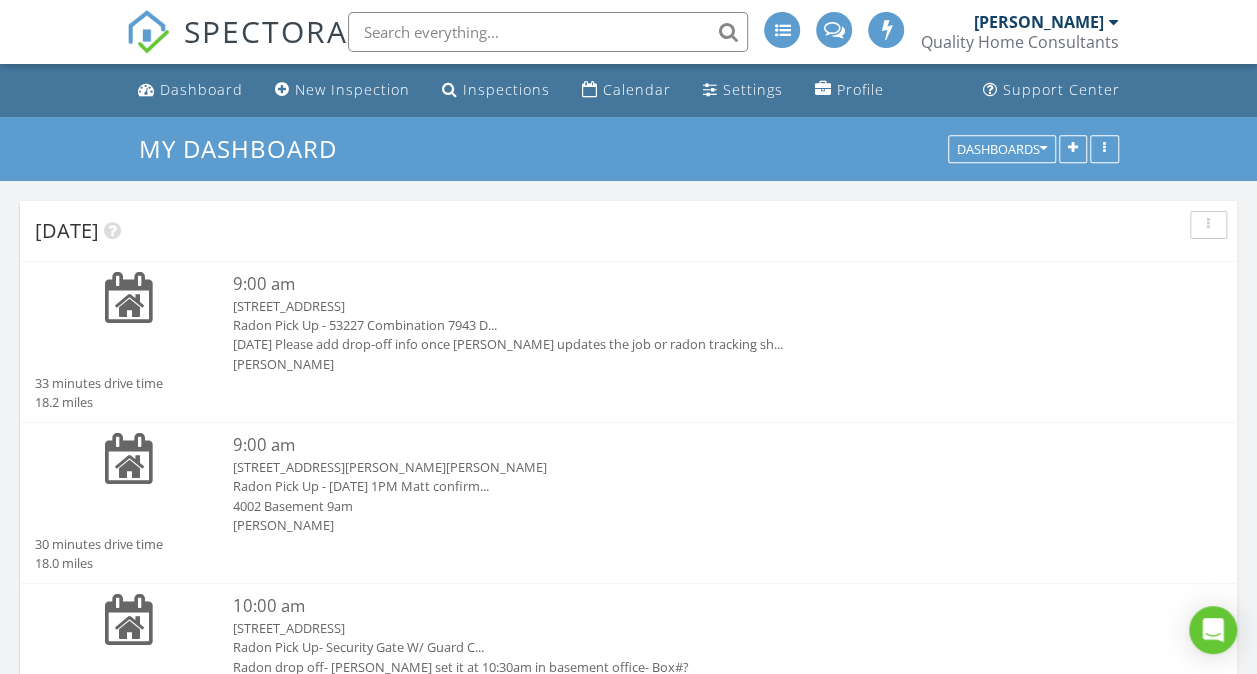click on "Radon Pick Up - 53227 Combination 7943 D..." at bounding box center [678, 325] 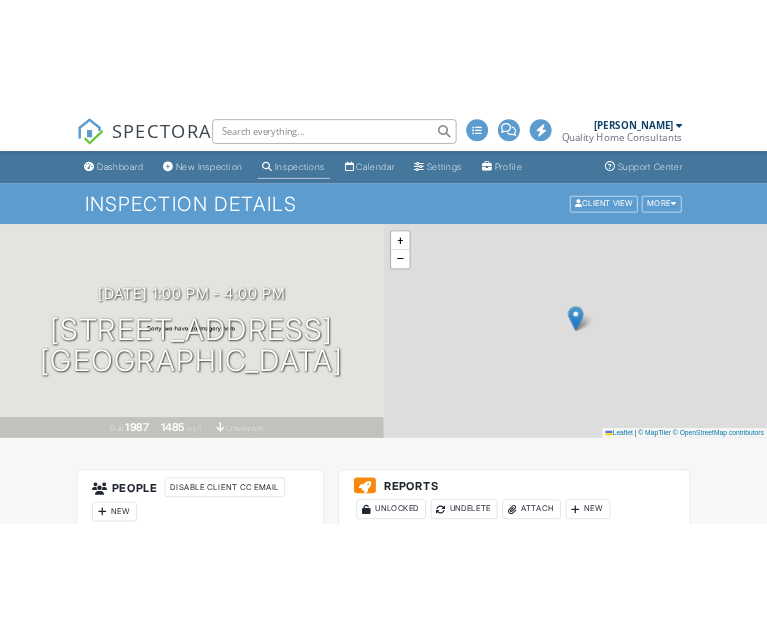 scroll, scrollTop: 0, scrollLeft: 0, axis: both 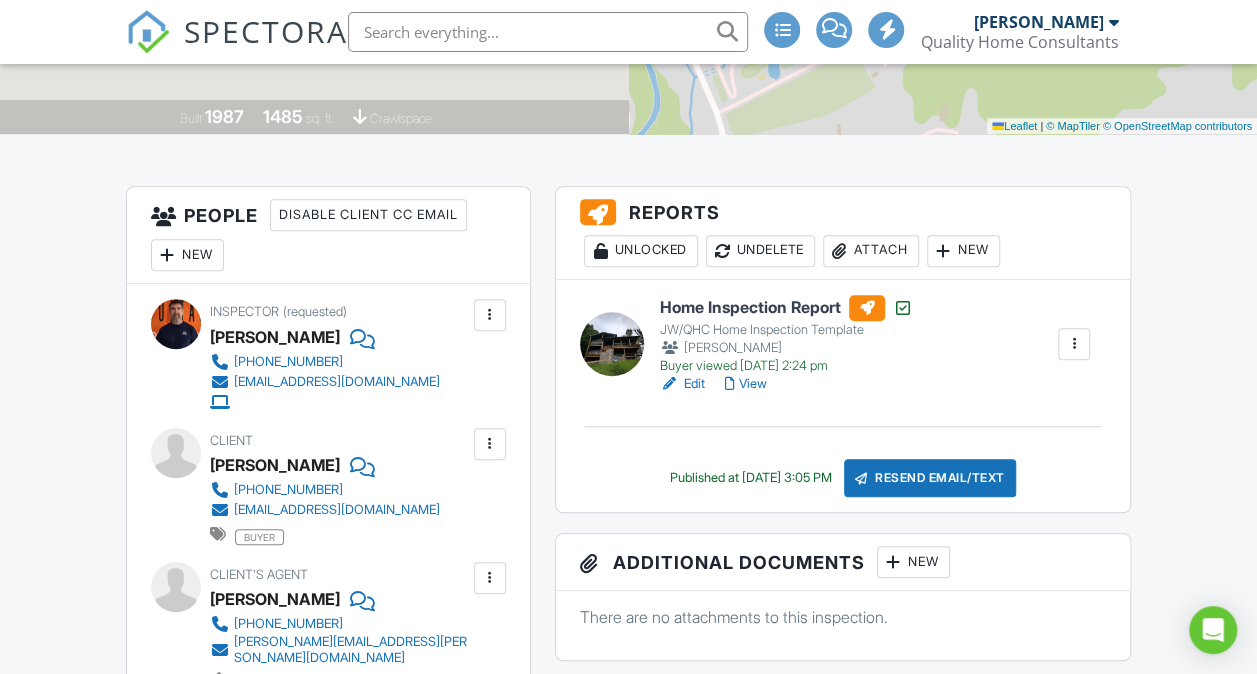 click on "Attach" at bounding box center (871, 251) 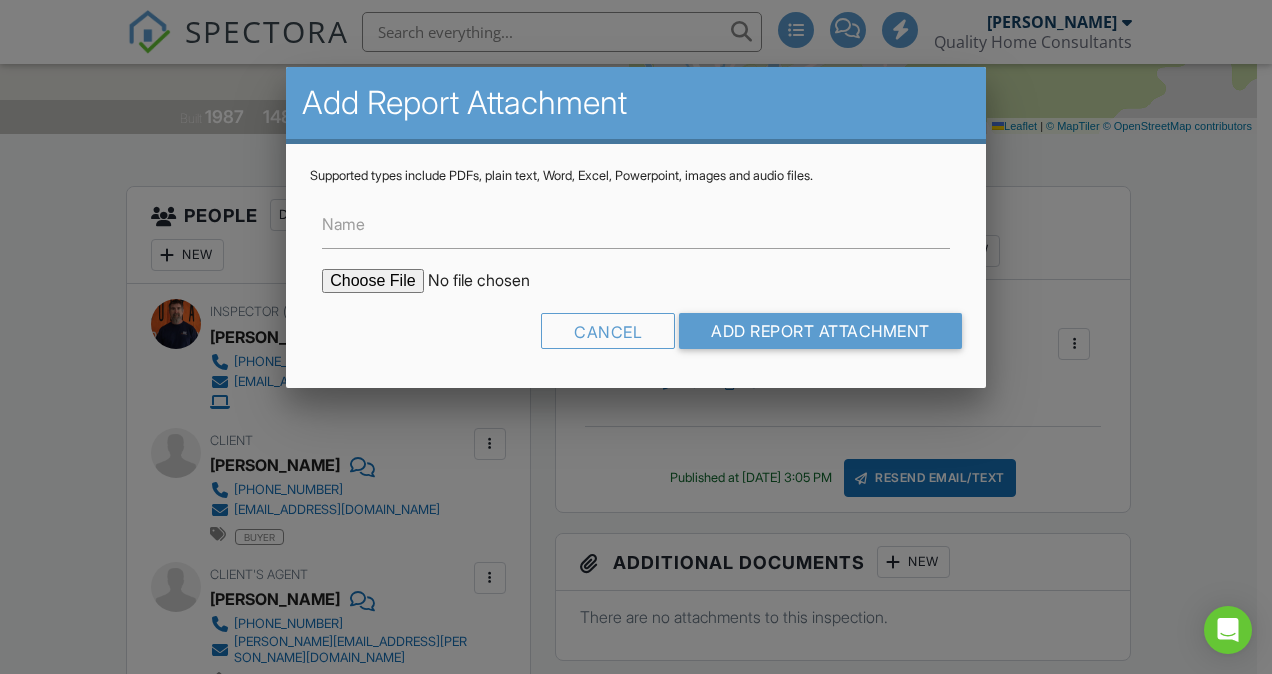 click at bounding box center [492, 281] 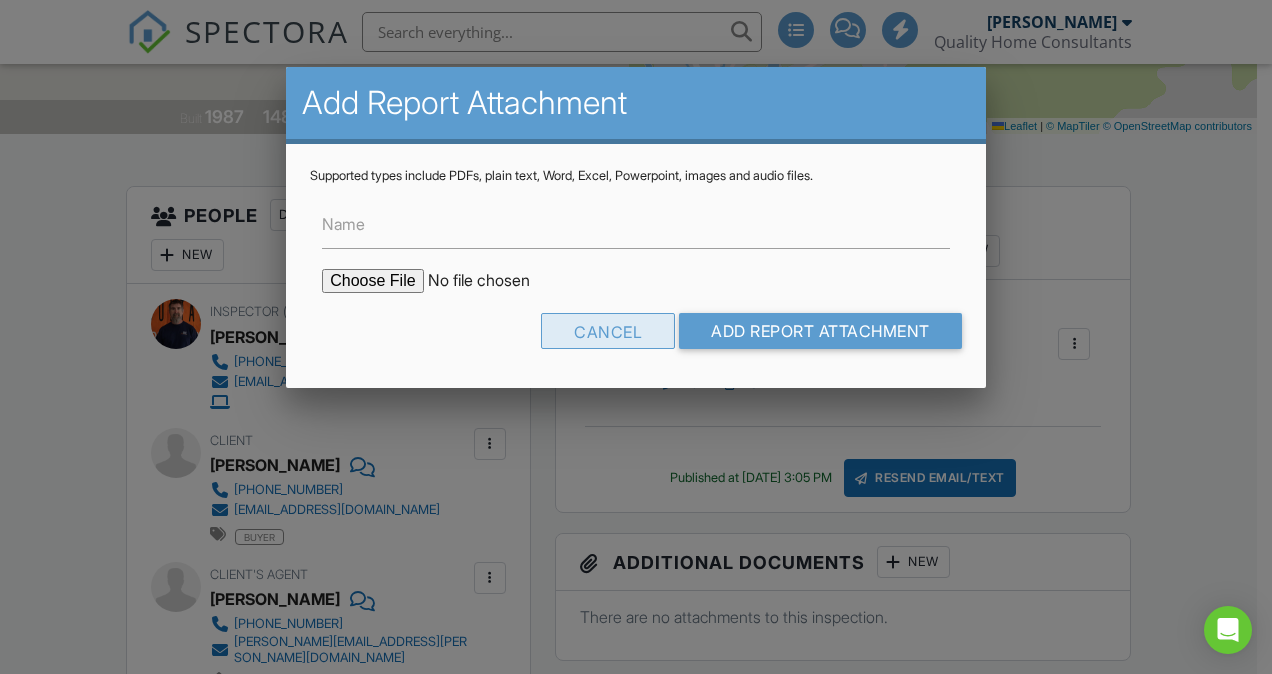 click on "Cancel" at bounding box center [608, 331] 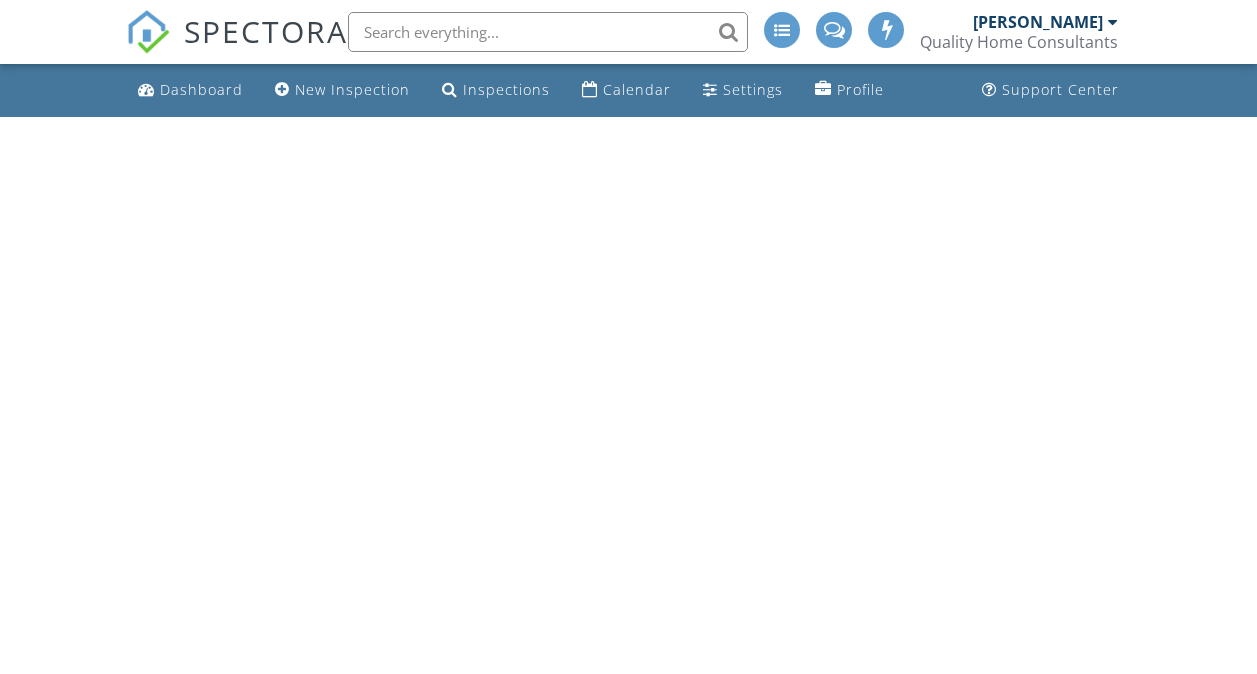 scroll, scrollTop: 0, scrollLeft: 0, axis: both 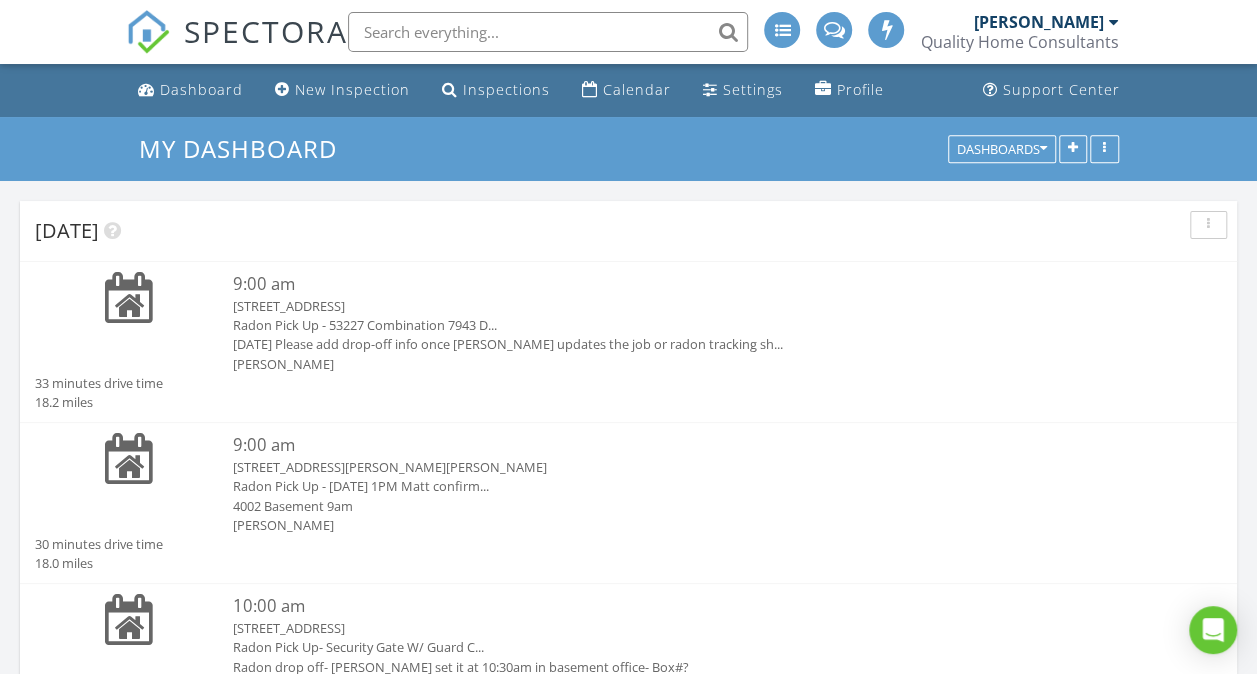 click on "Radon Pick Up - 53227 Combination 7943 D..." at bounding box center [678, 325] 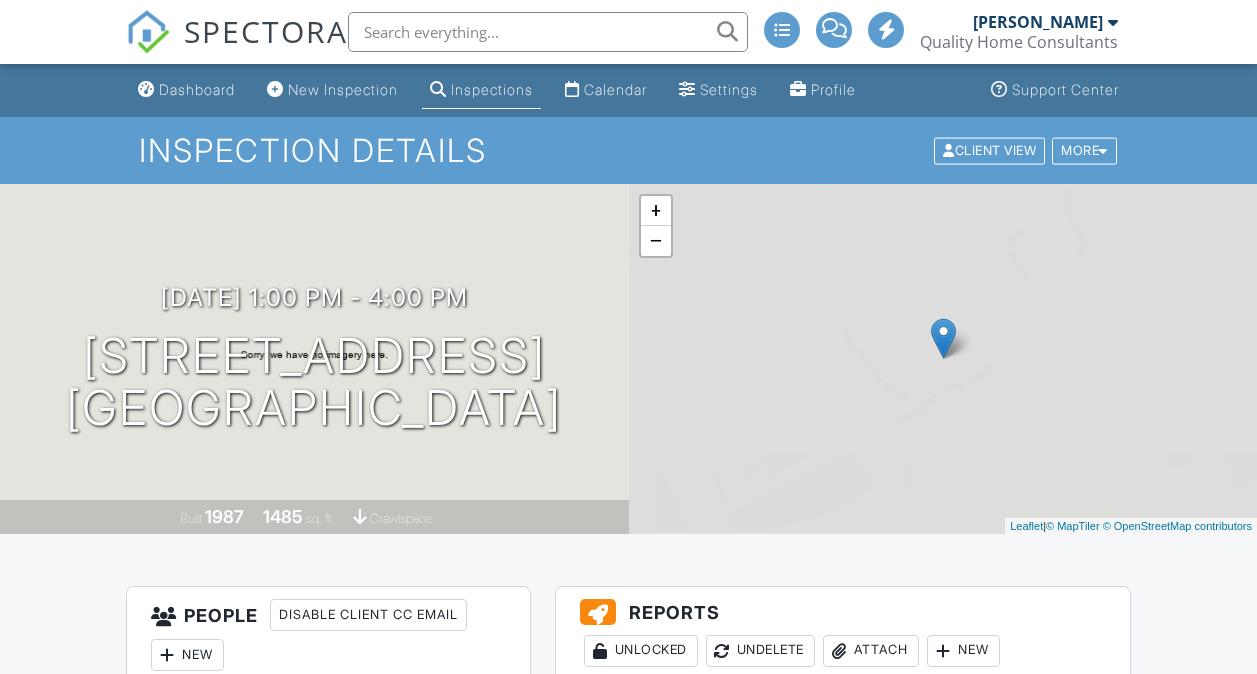 scroll, scrollTop: 0, scrollLeft: 0, axis: both 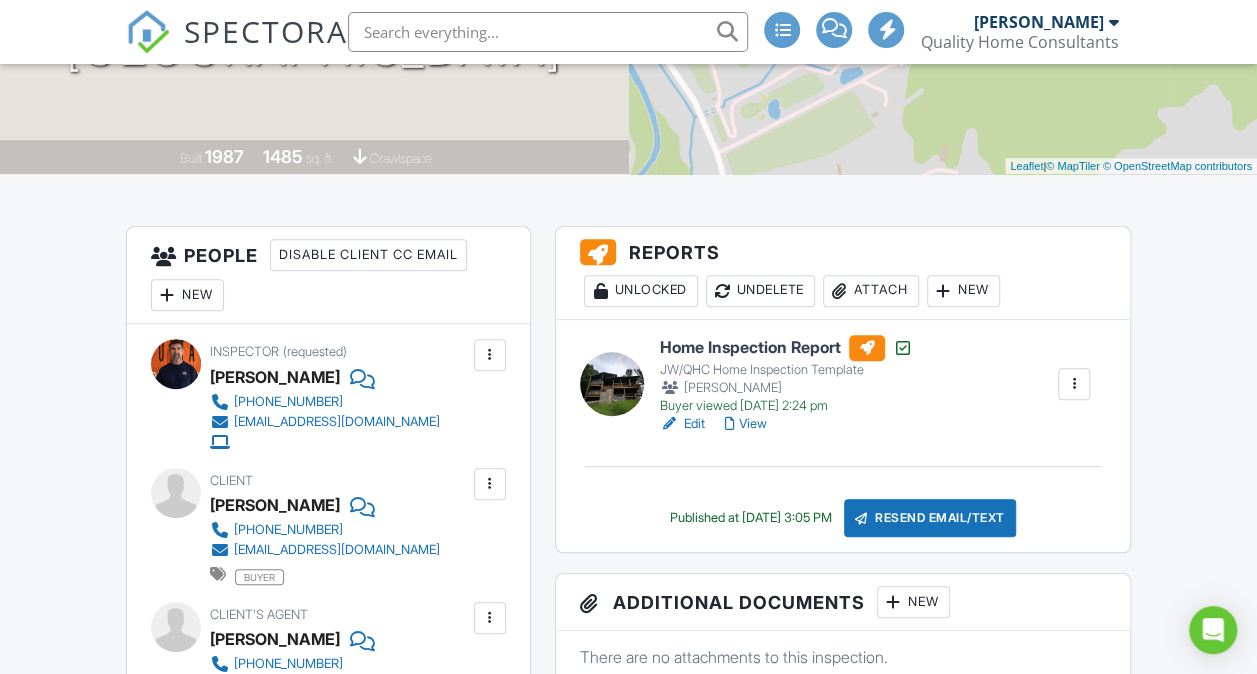 click on "Attach" at bounding box center (871, 291) 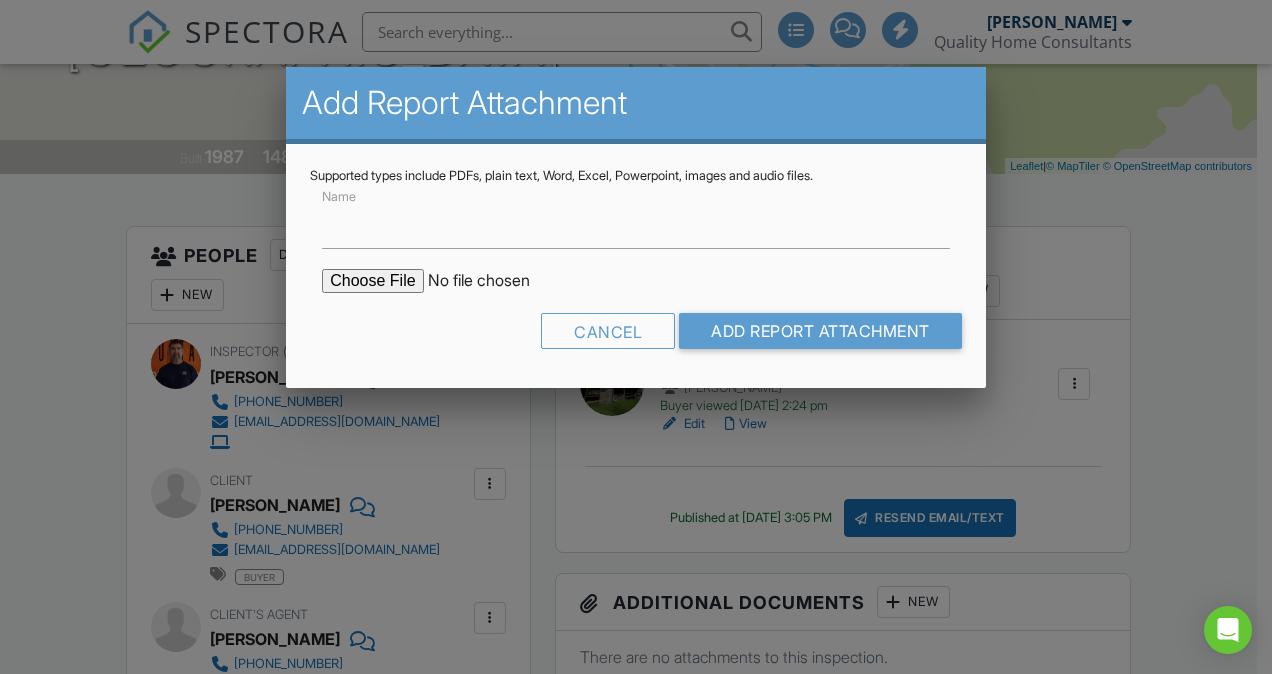 click at bounding box center (492, 281) 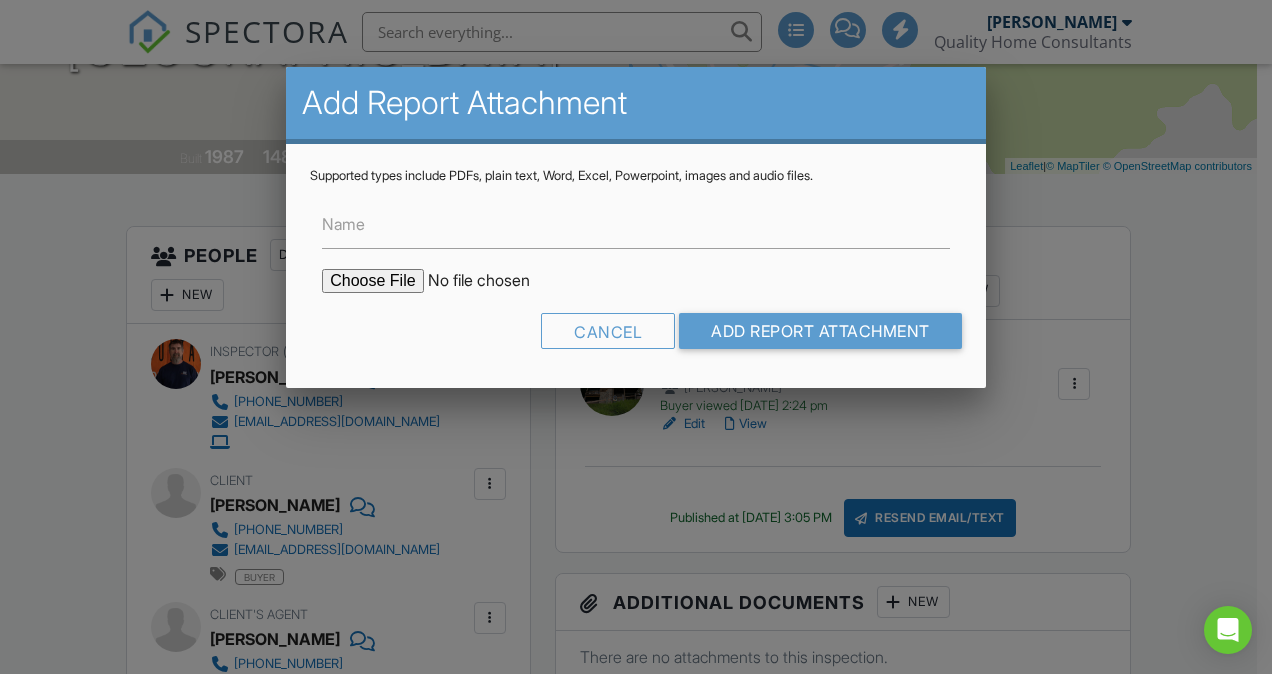 type on "C:\fakepath\58-Country-Cottage-Ln202507271531.pdf" 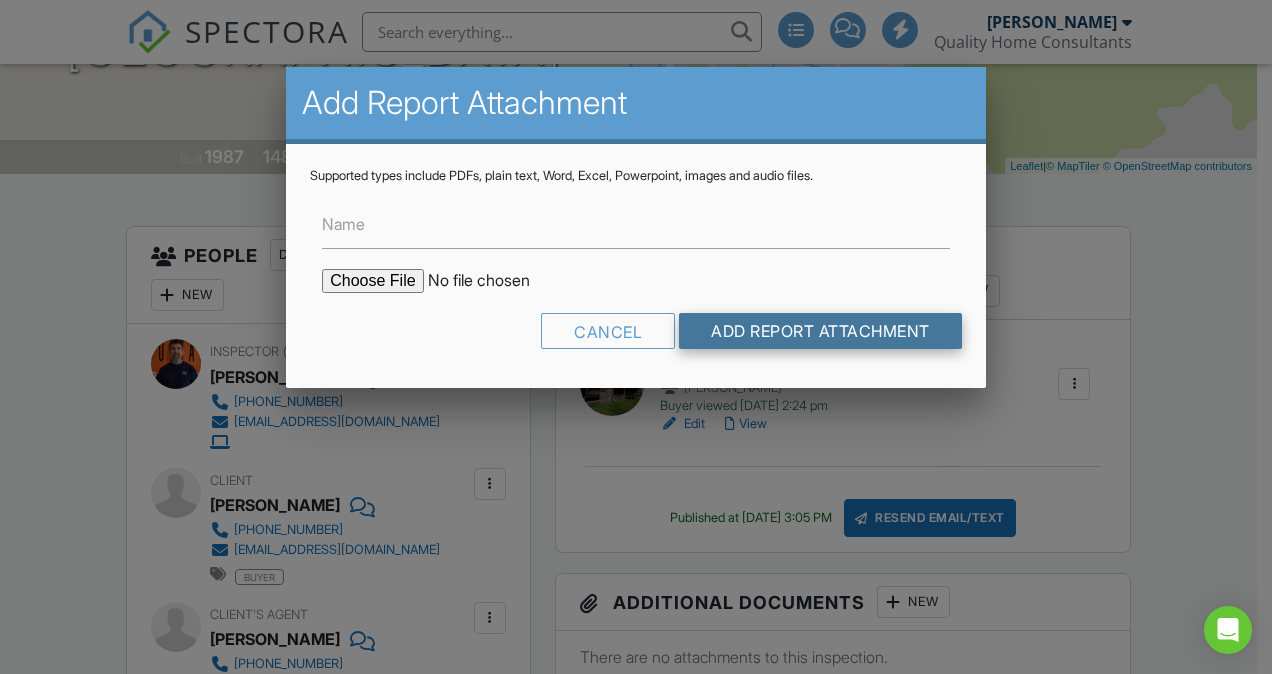 click on "Add Report Attachment" at bounding box center (820, 331) 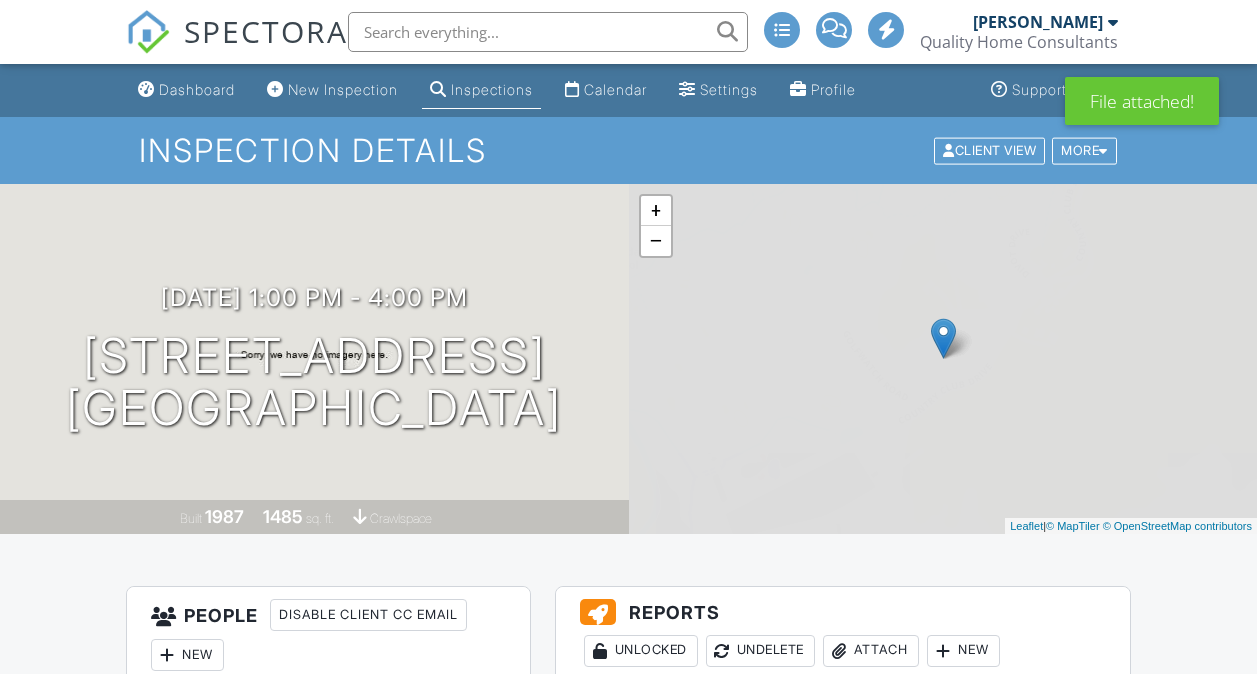 scroll, scrollTop: 0, scrollLeft: 0, axis: both 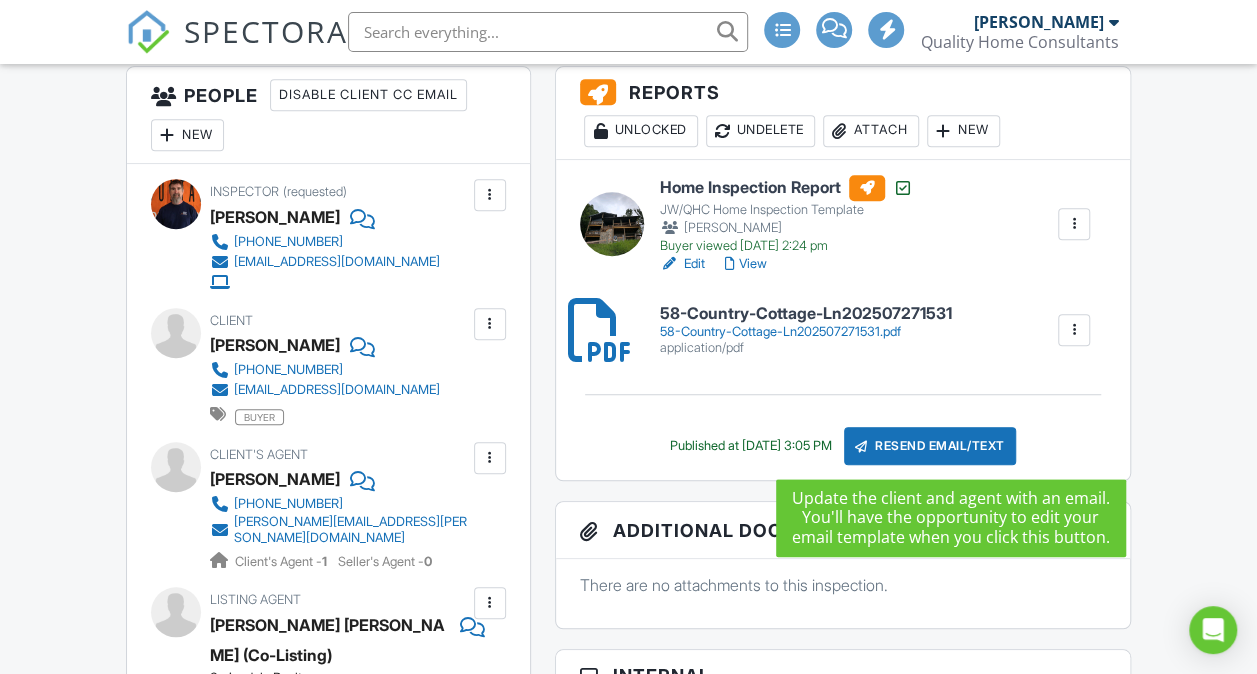 click on "Resend Email/Text" at bounding box center [930, 446] 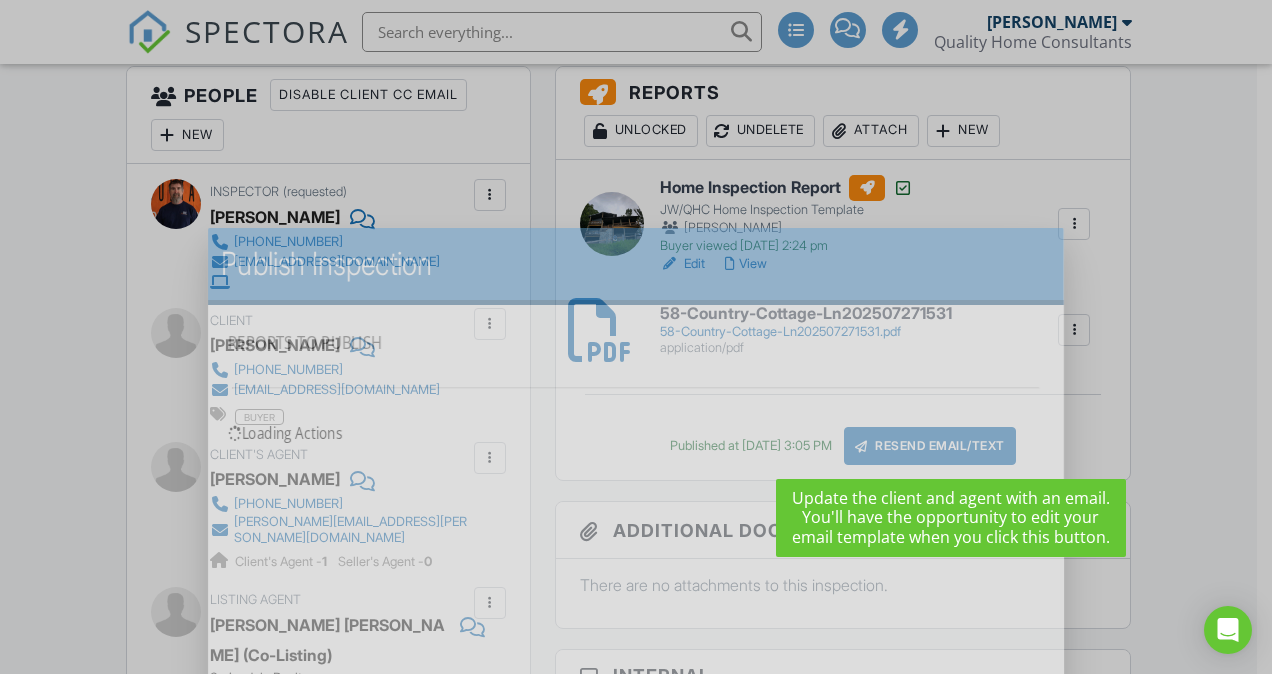 scroll, scrollTop: 0, scrollLeft: 0, axis: both 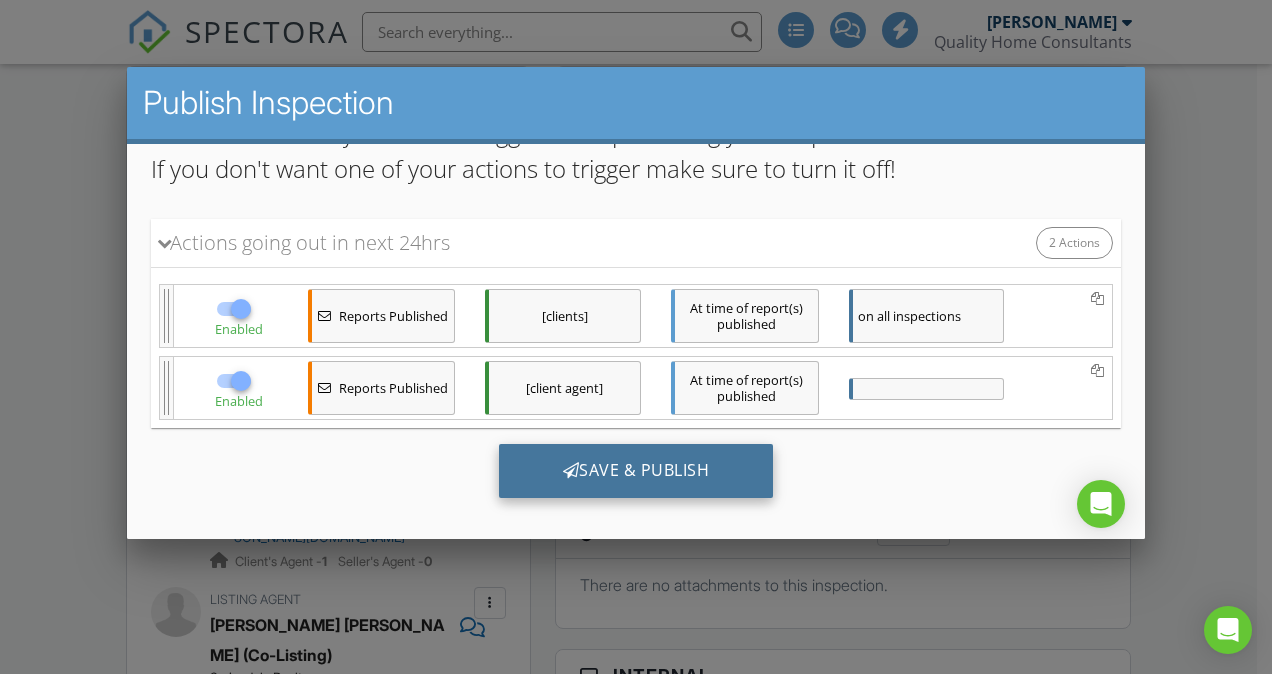 click on "Save & Publish" at bounding box center [636, 471] 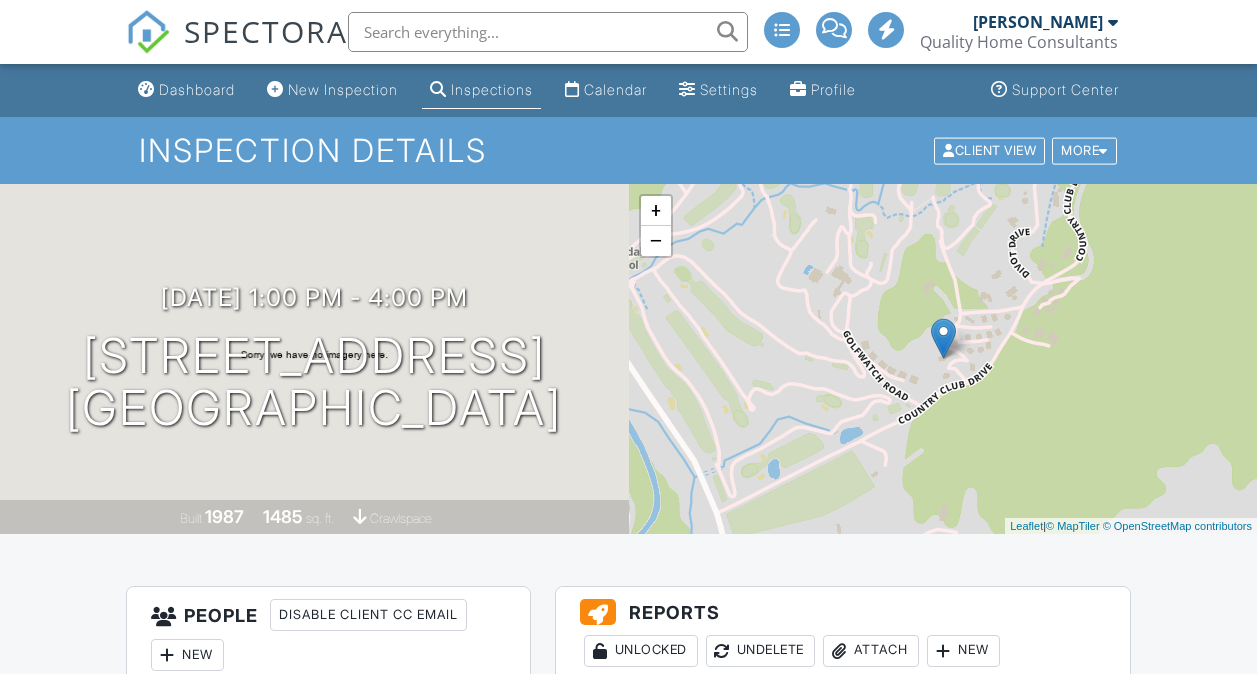 scroll, scrollTop: 0, scrollLeft: 0, axis: both 